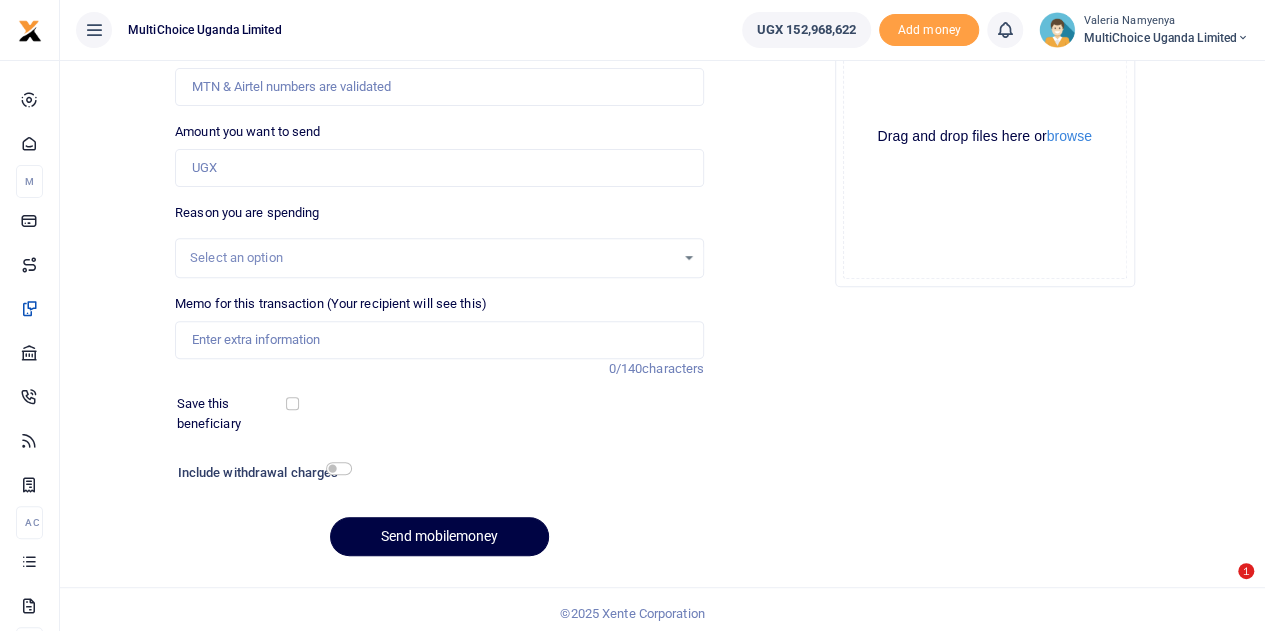 scroll, scrollTop: 252, scrollLeft: 0, axis: vertical 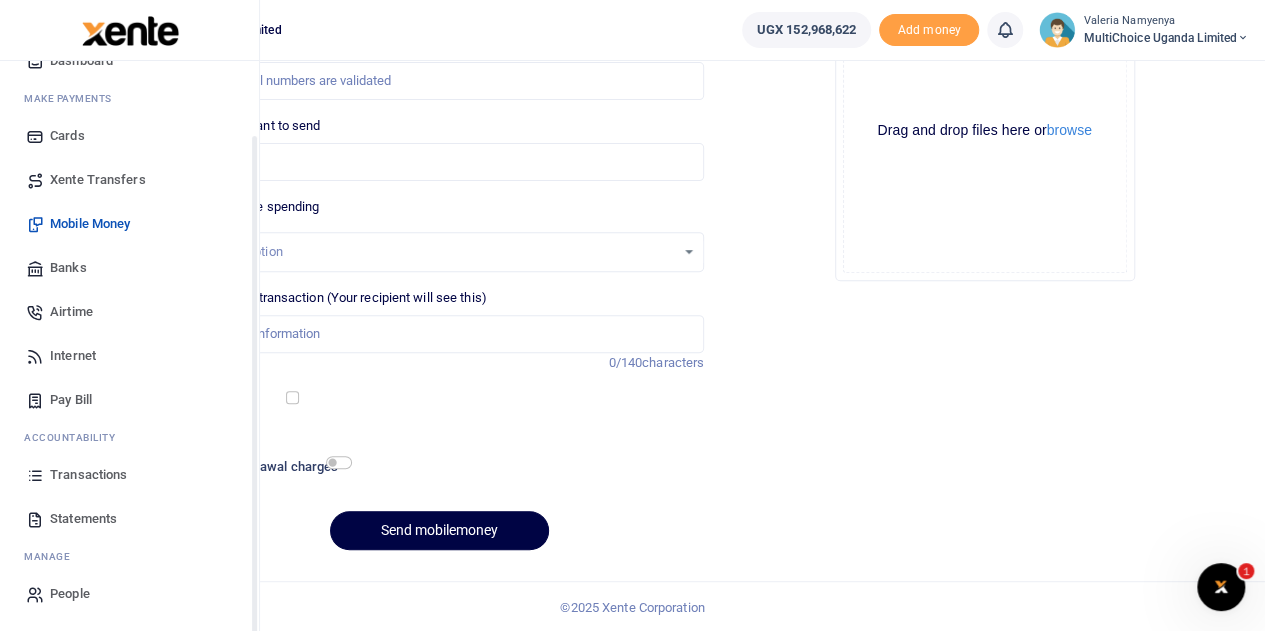 click on "Transactions" at bounding box center (88, 475) 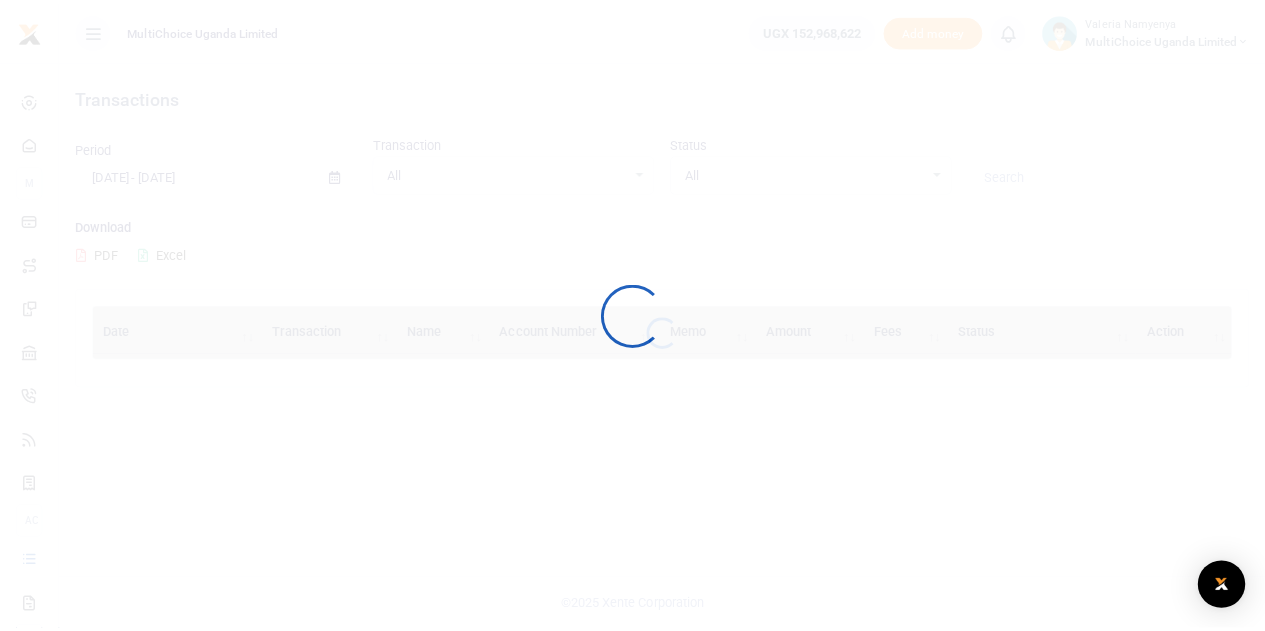 scroll, scrollTop: 0, scrollLeft: 0, axis: both 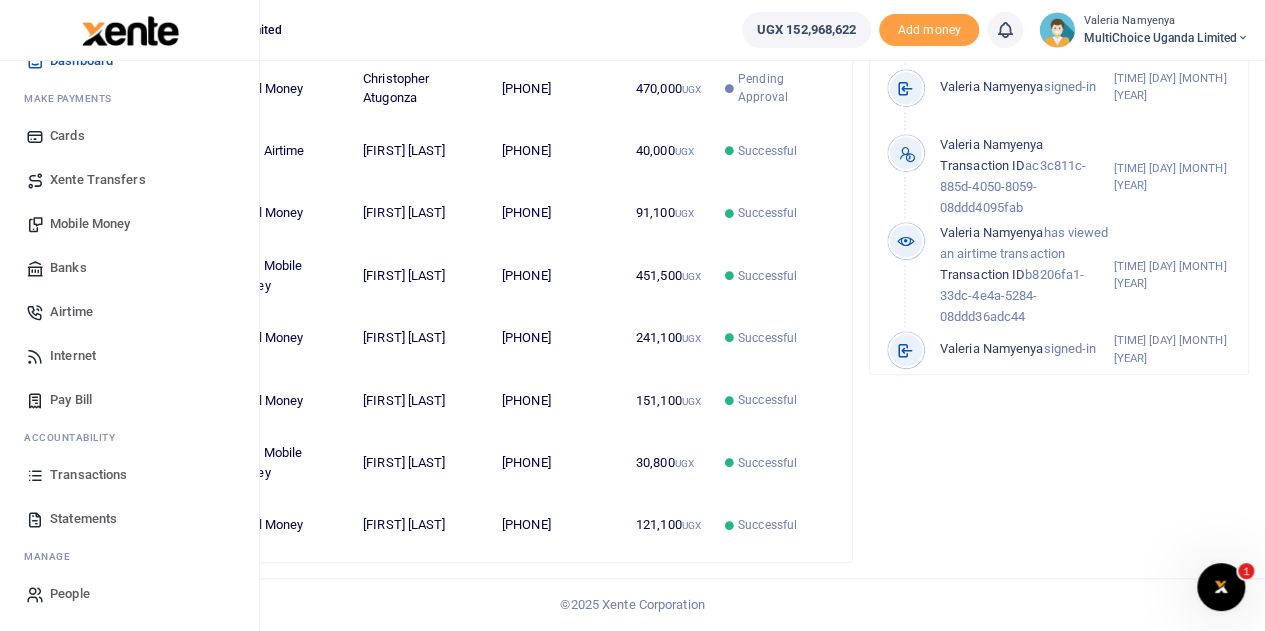 click on "Mobile Money" at bounding box center [90, 224] 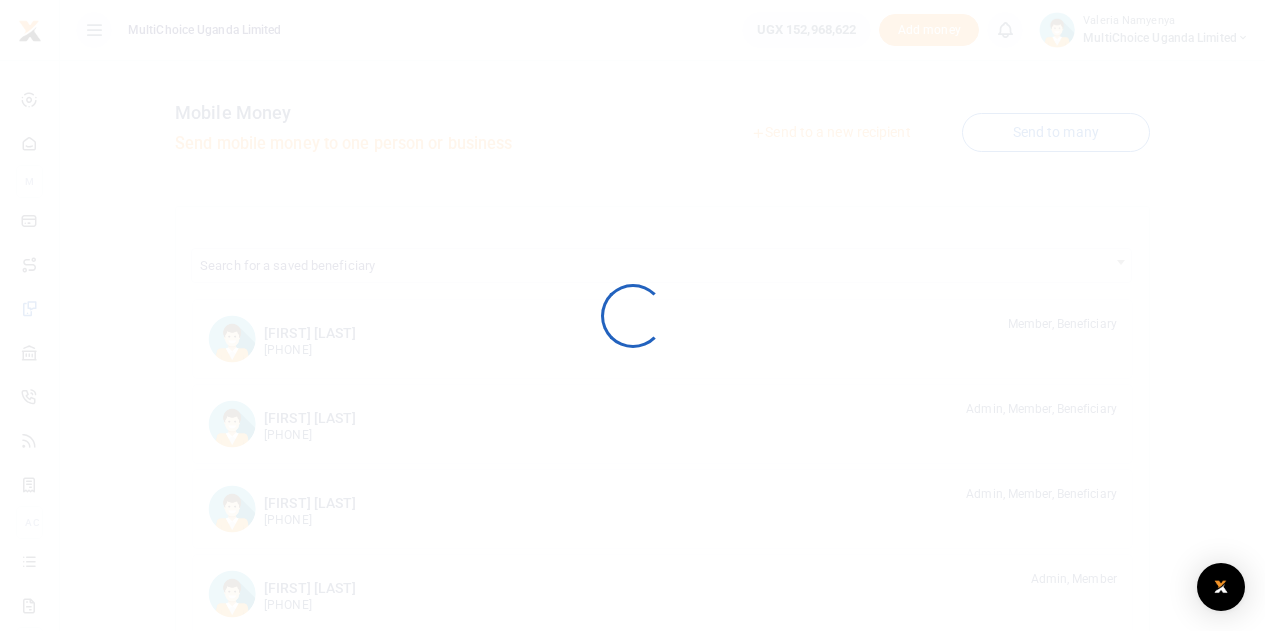 scroll, scrollTop: 0, scrollLeft: 0, axis: both 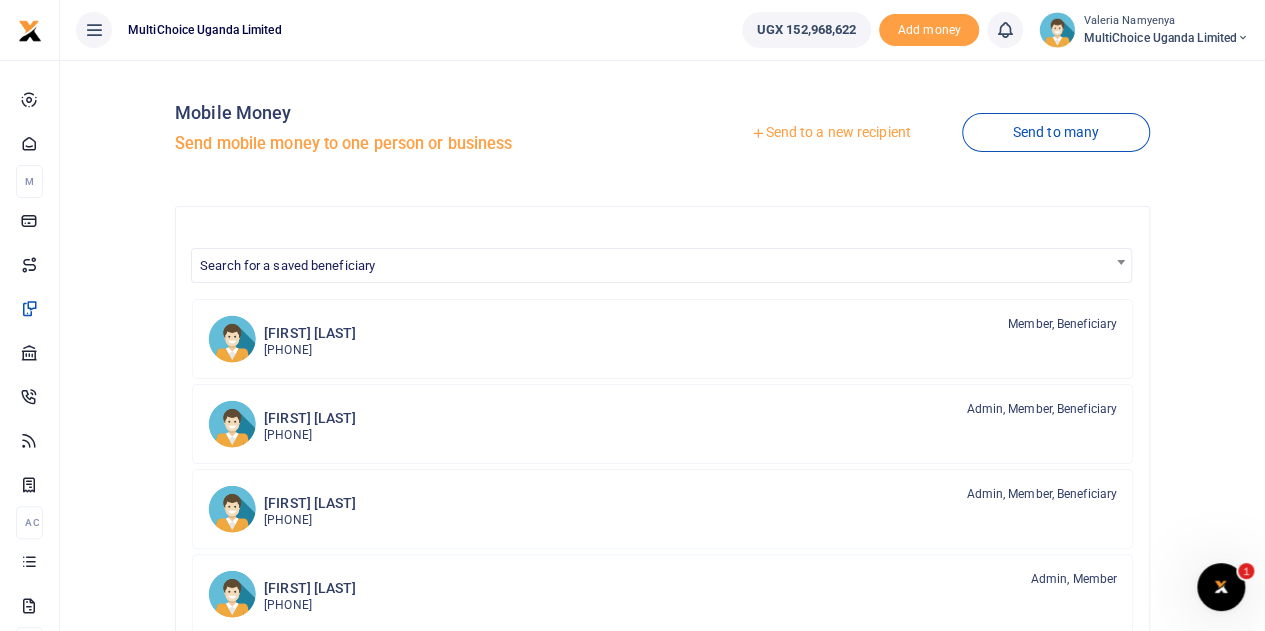 click on "Send to a new recipient" at bounding box center (830, 133) 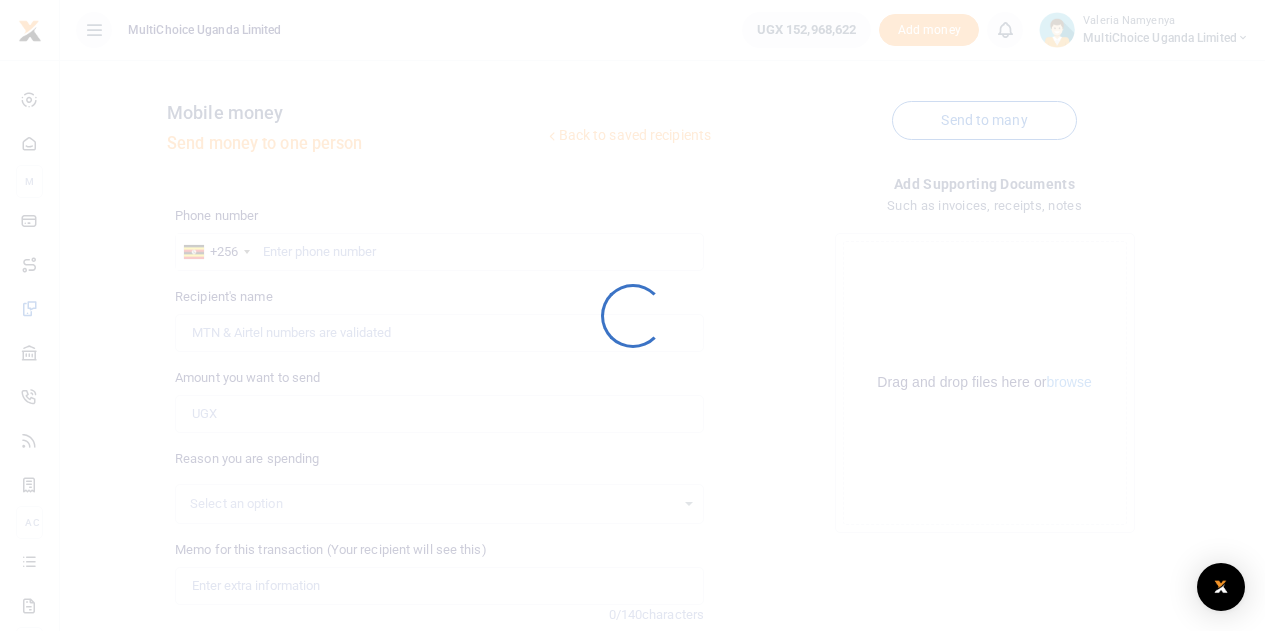 scroll, scrollTop: 0, scrollLeft: 0, axis: both 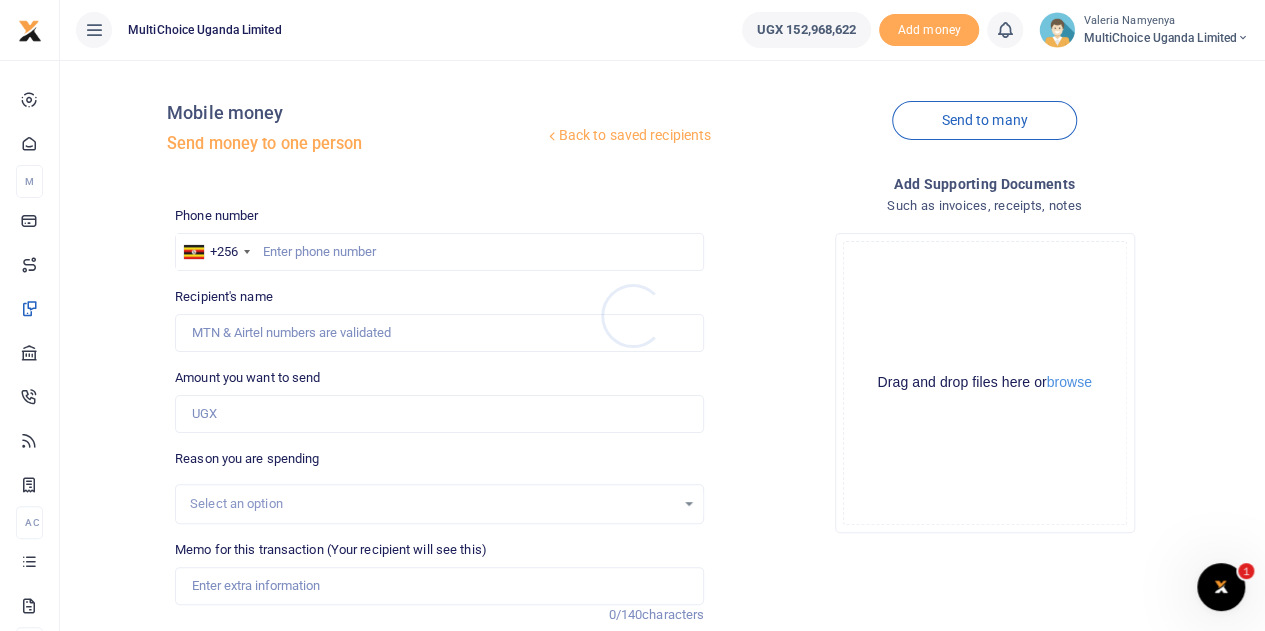 click at bounding box center (632, 315) 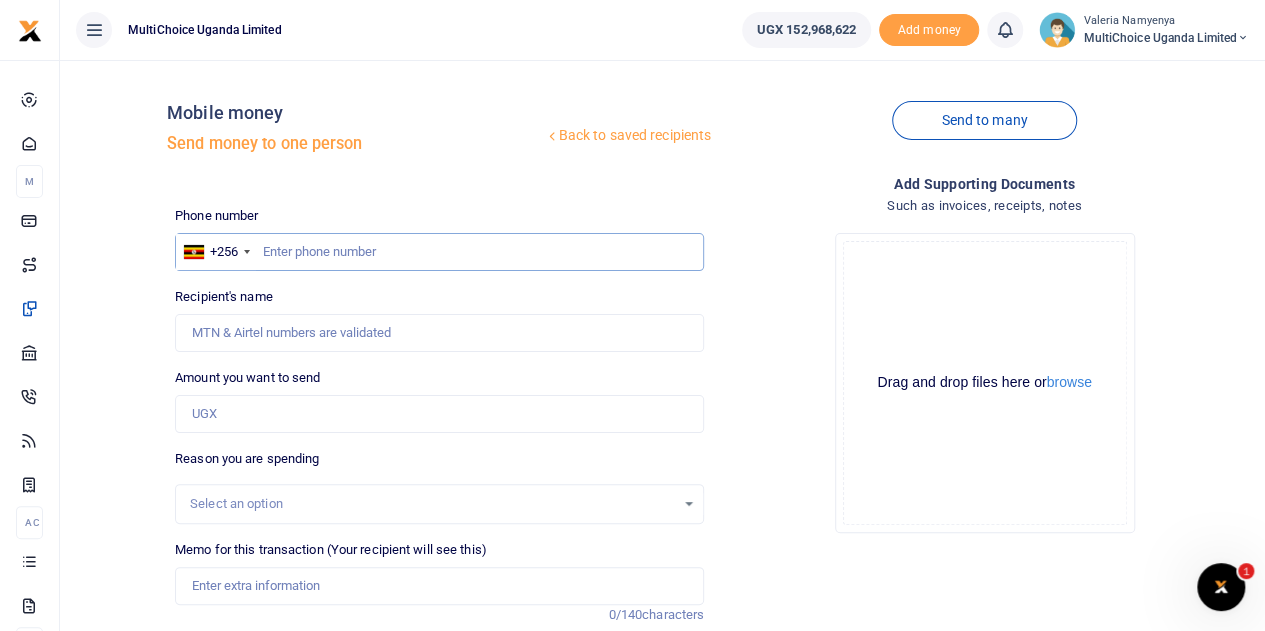 click at bounding box center (439, 252) 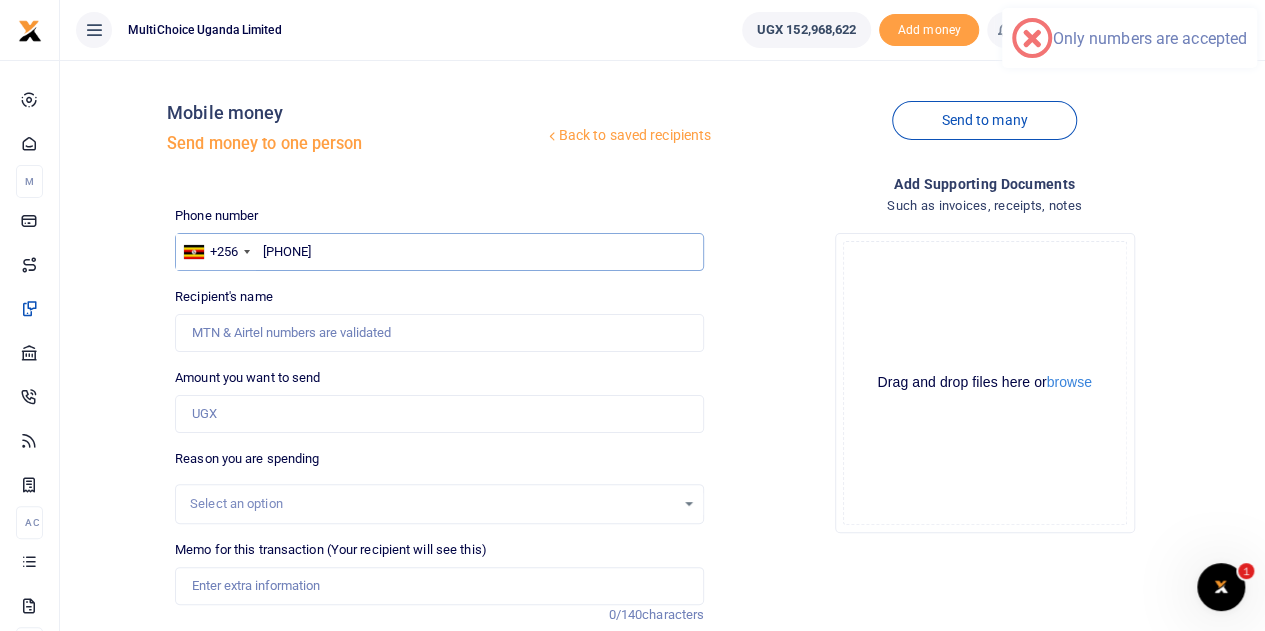 click on "0778 287 705" at bounding box center (439, 252) 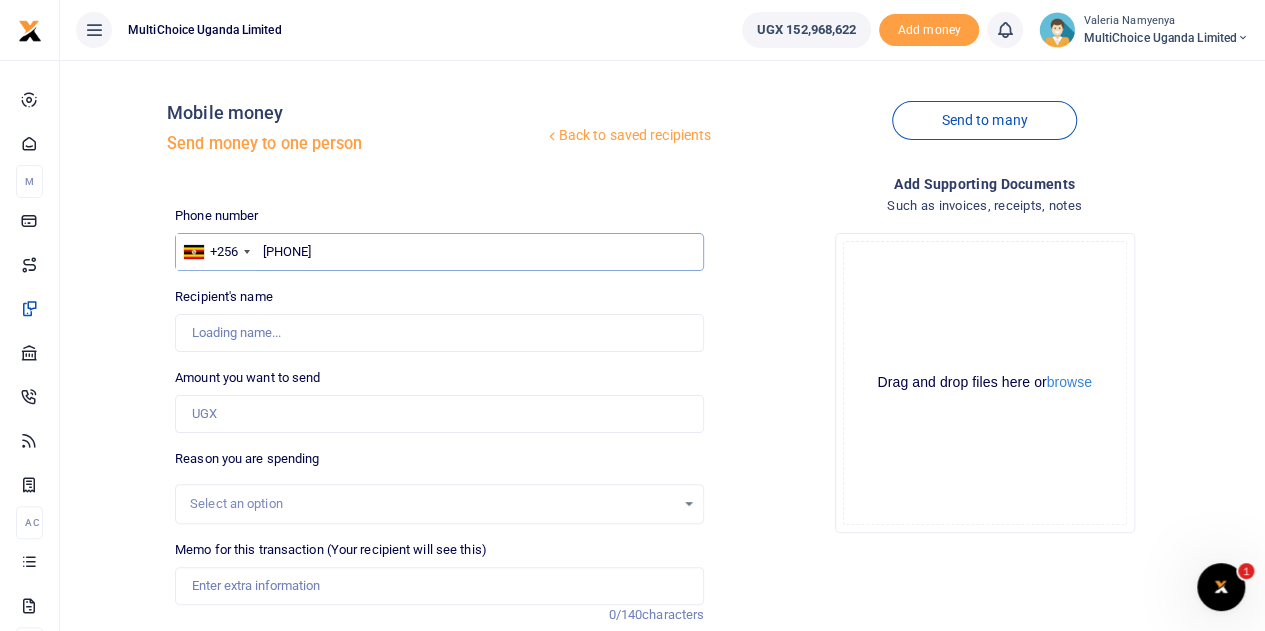 type on "[FIRST] [LAST]" 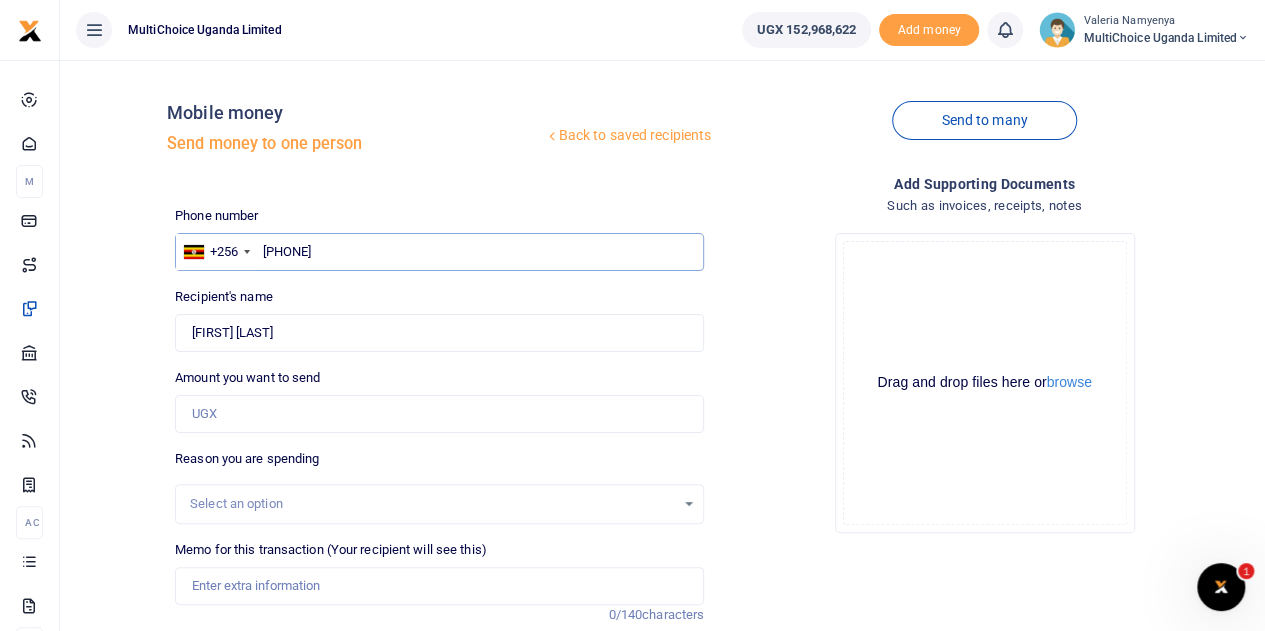 type on "0778287705" 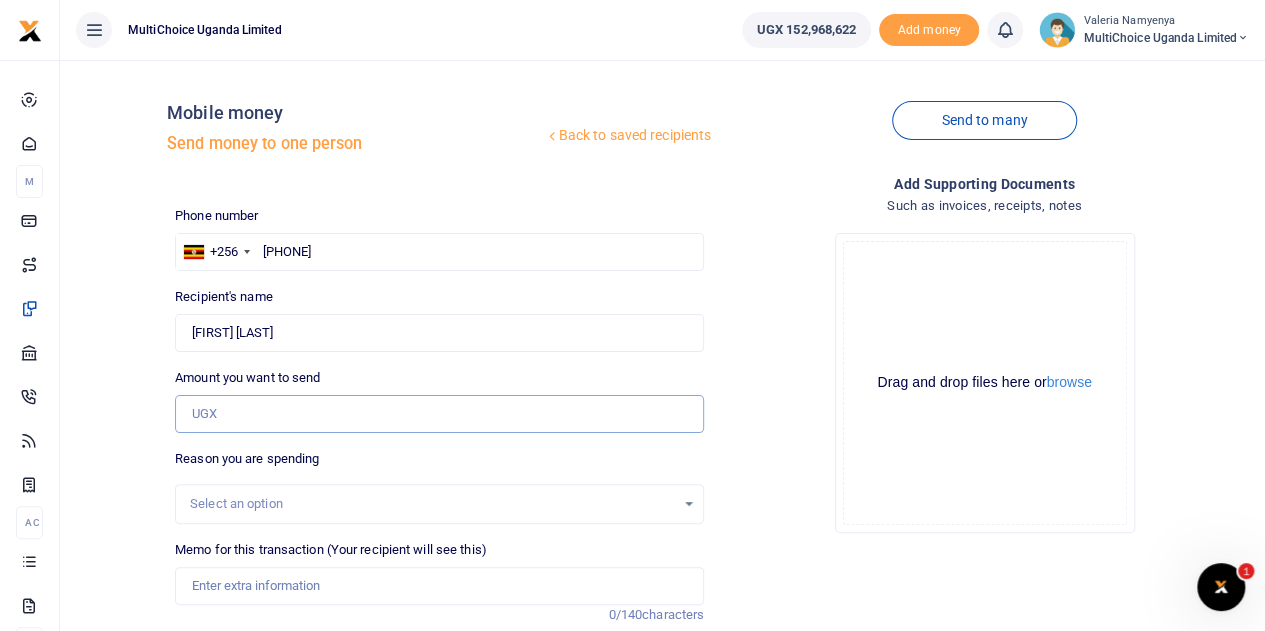 click on "Amount you want to send" at bounding box center (439, 414) 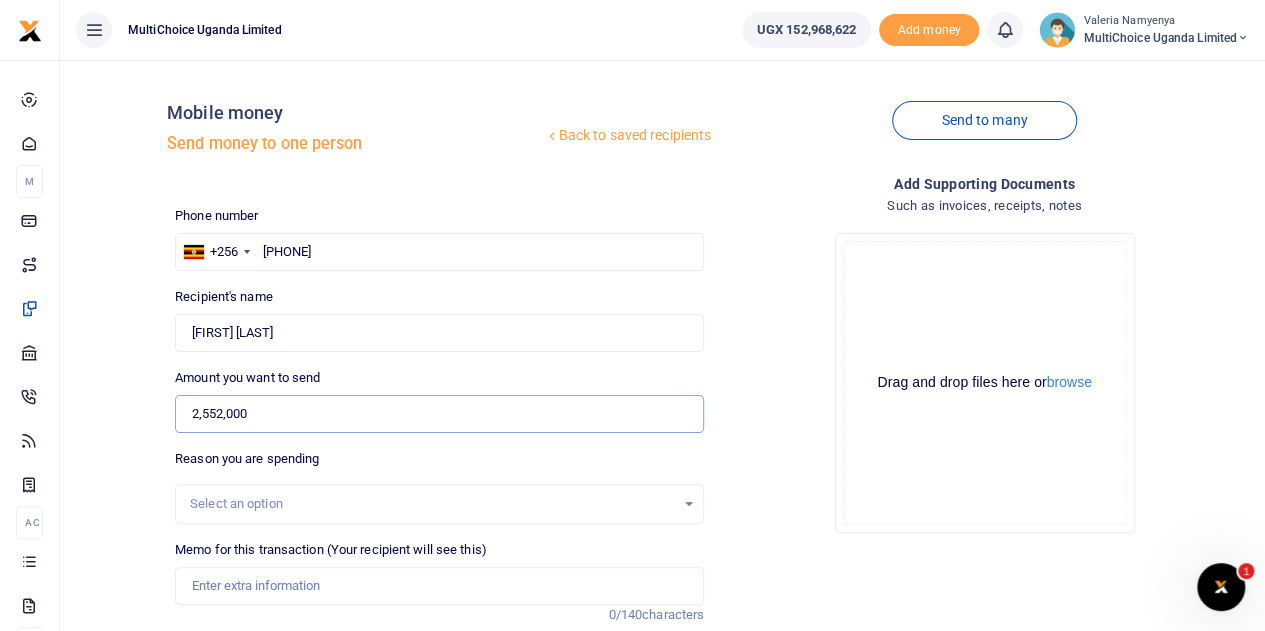 type on "2,552,000" 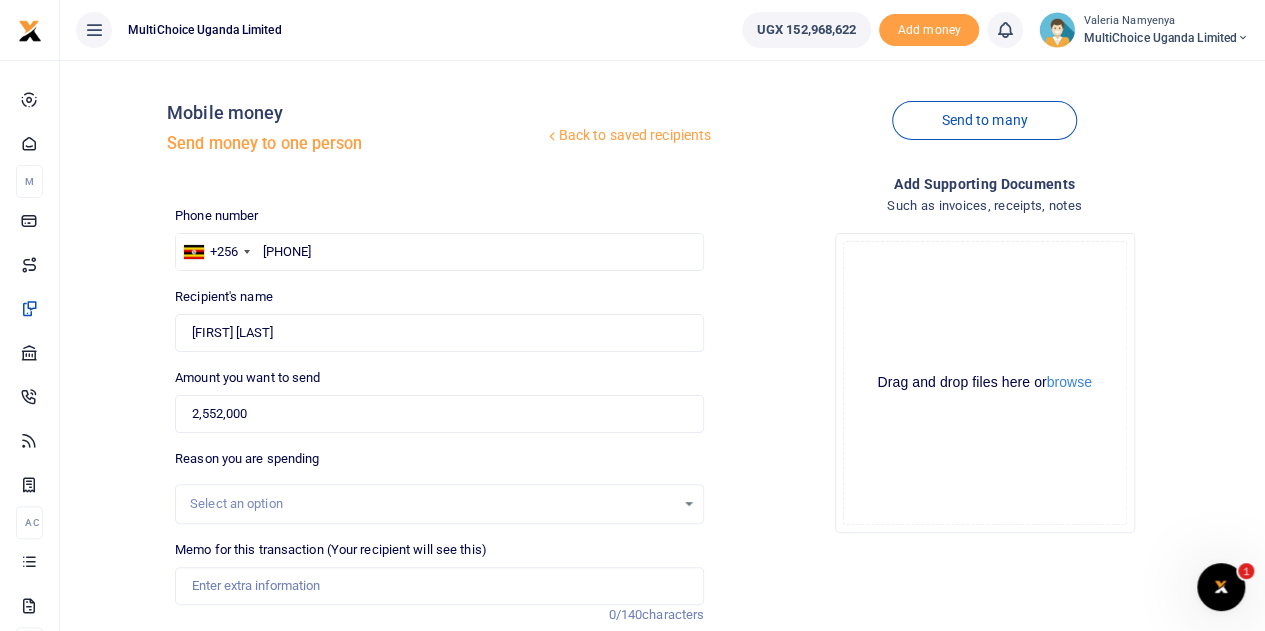 click on "Select an option" at bounding box center [432, 504] 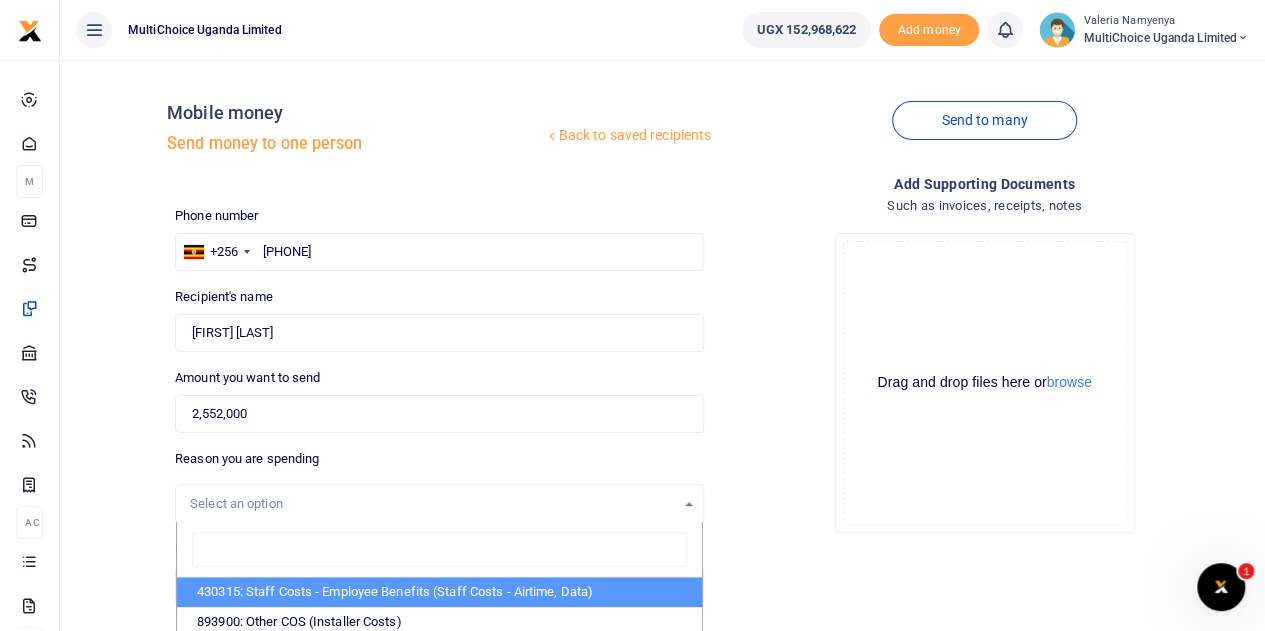click on "Drop your files here Drag and drop files here or  browse Powered by  Uppy" at bounding box center [984, 383] 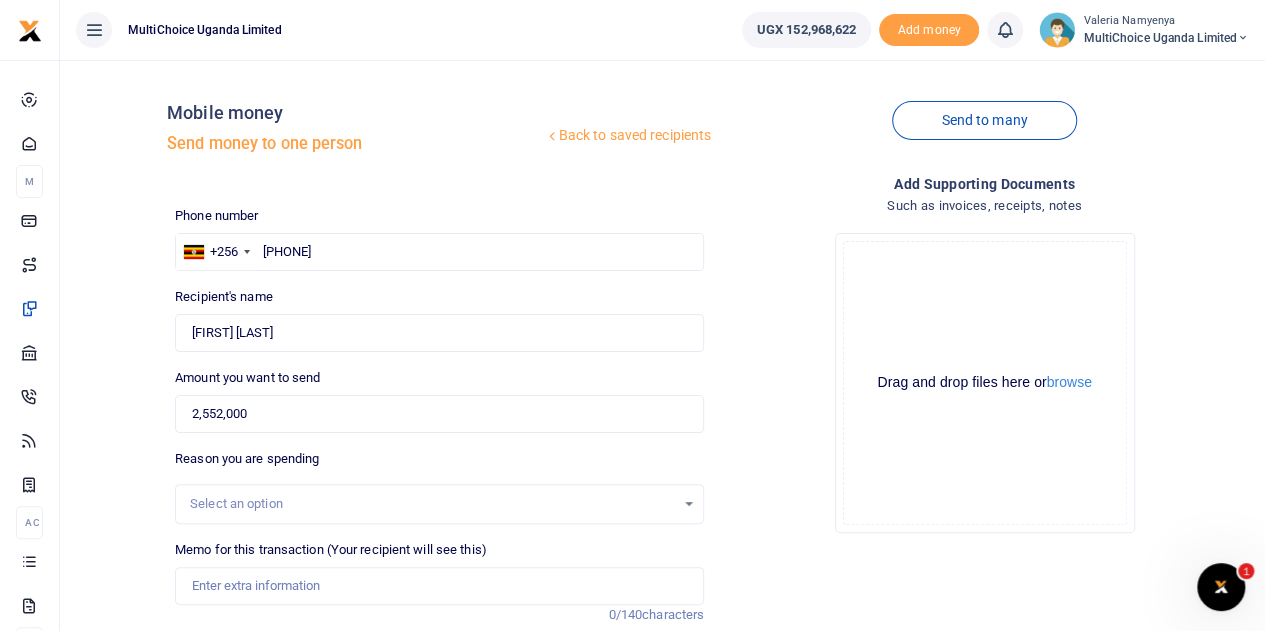 scroll, scrollTop: 100, scrollLeft: 0, axis: vertical 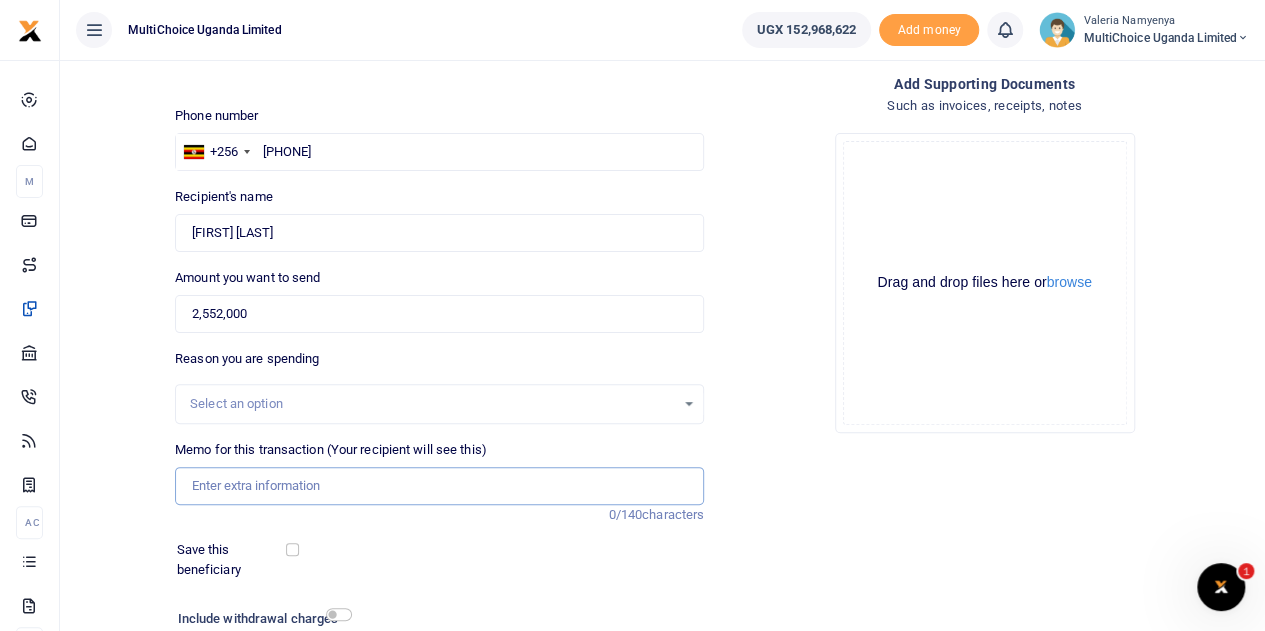 click on "Memo for this transaction (Your recipient will see this)" at bounding box center [439, 486] 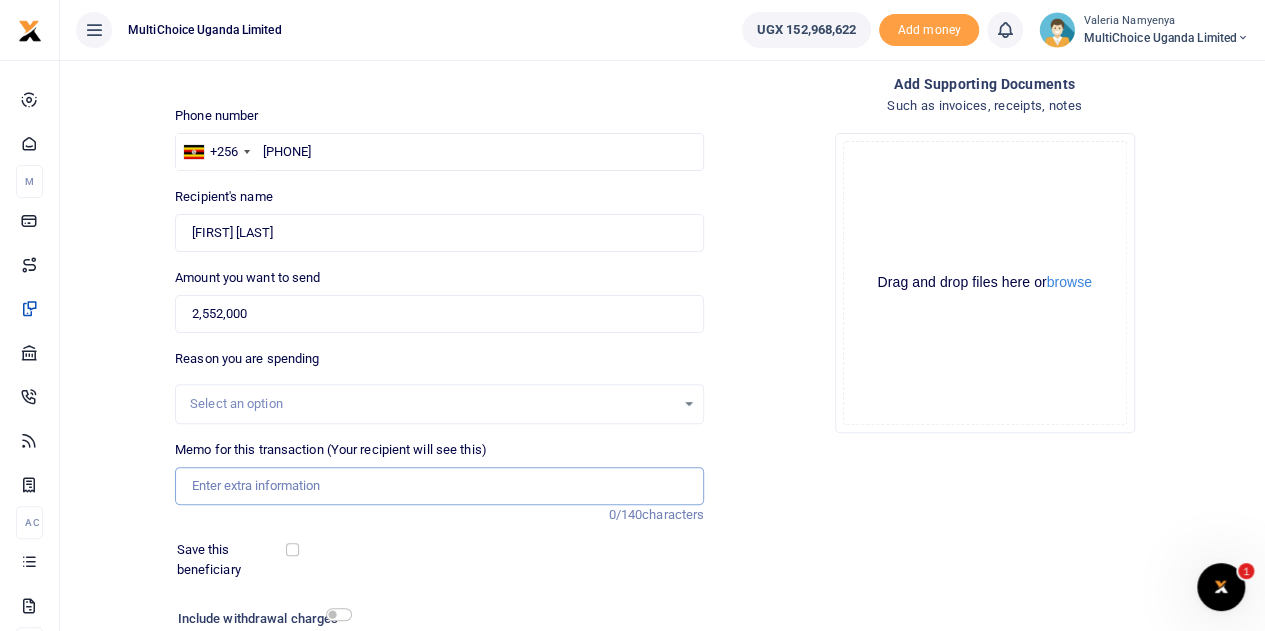 paste on "Tom Mugisha’s medical bill" 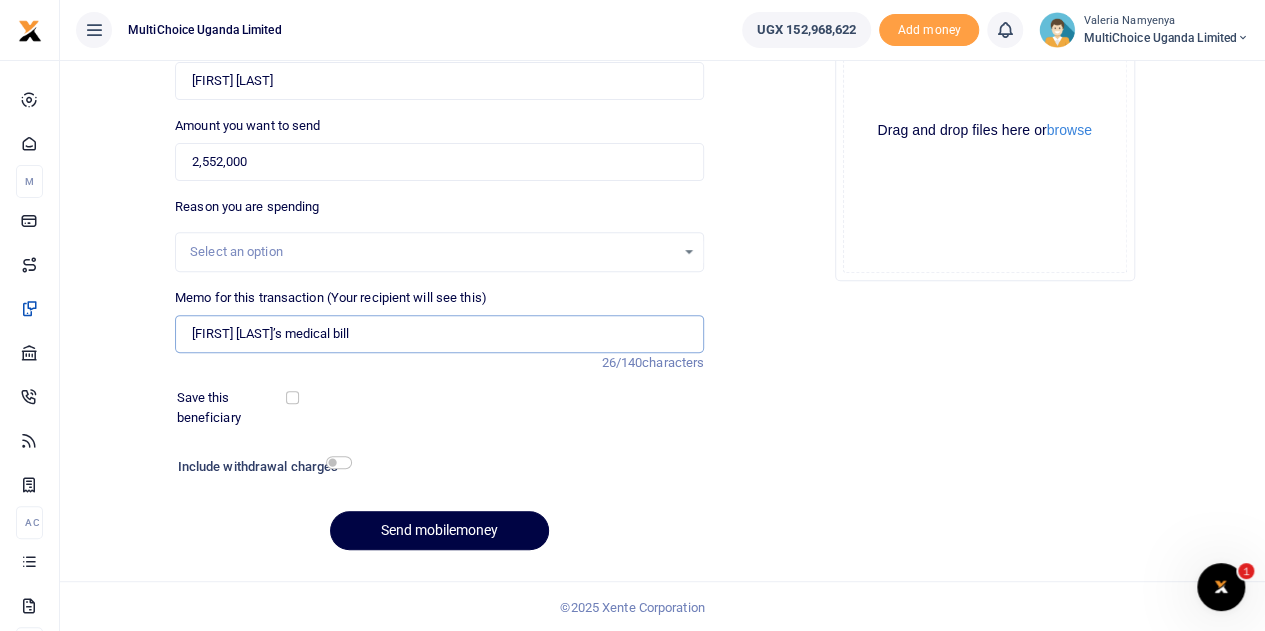 scroll, scrollTop: 252, scrollLeft: 0, axis: vertical 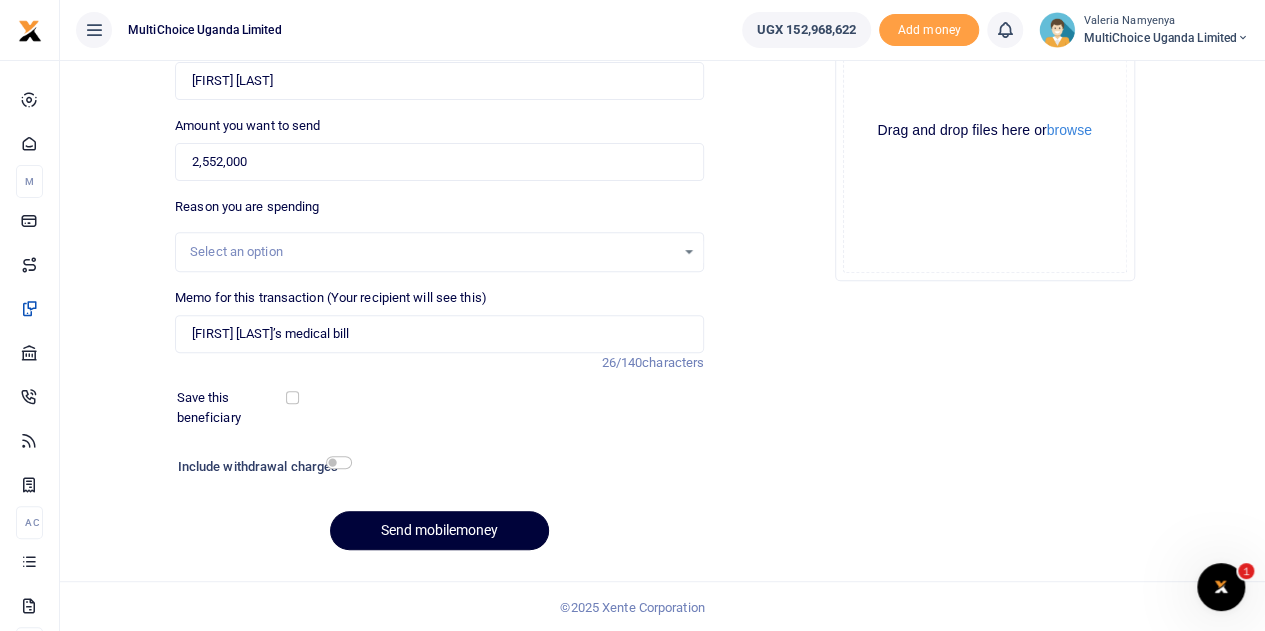 click on "Send mobilemoney" at bounding box center (439, 530) 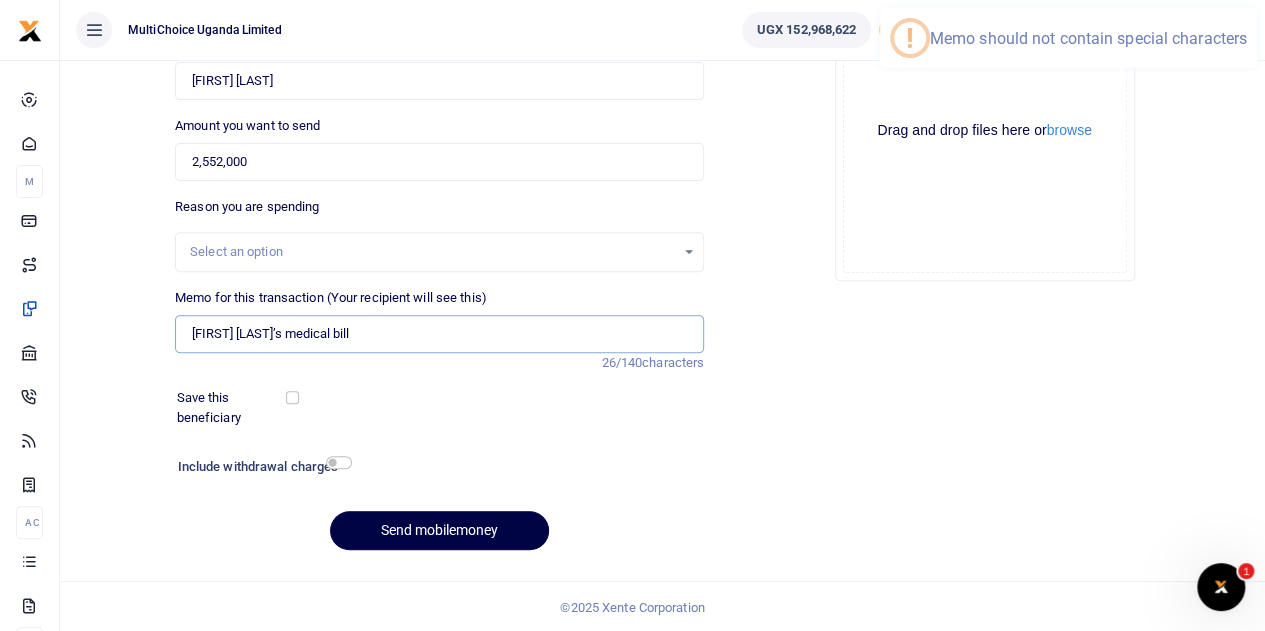 click on "Tom Mugisha’s medical bill" at bounding box center [439, 334] 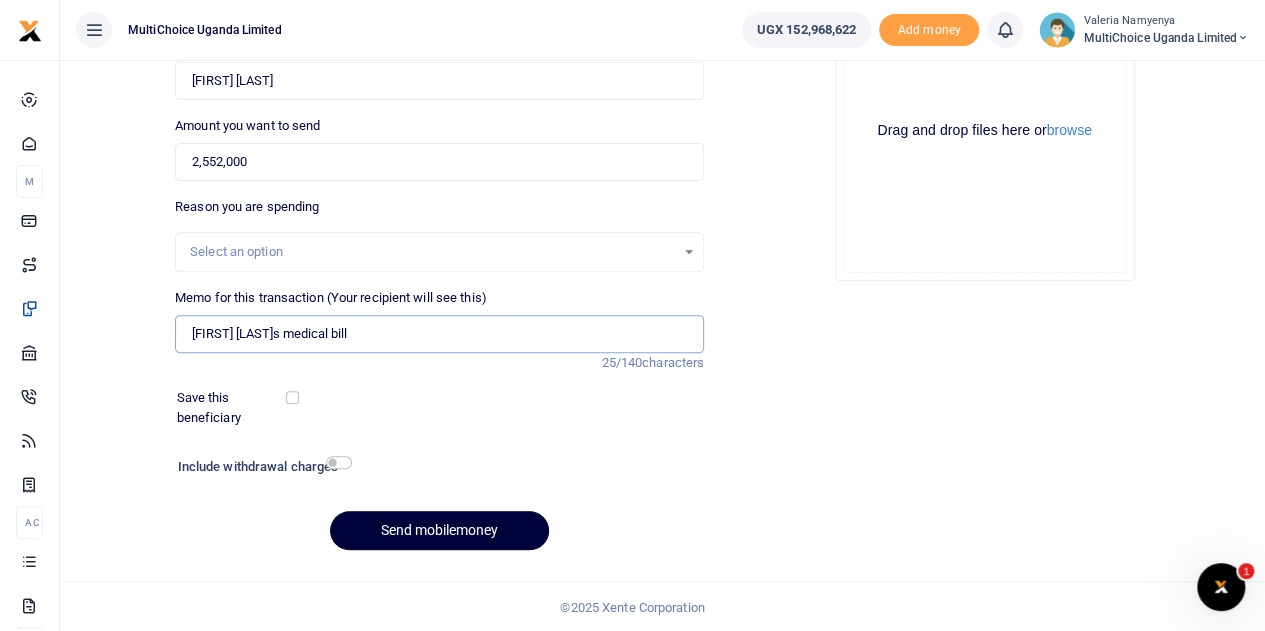 type on "[FIRST] [LAST]'s medical bill" 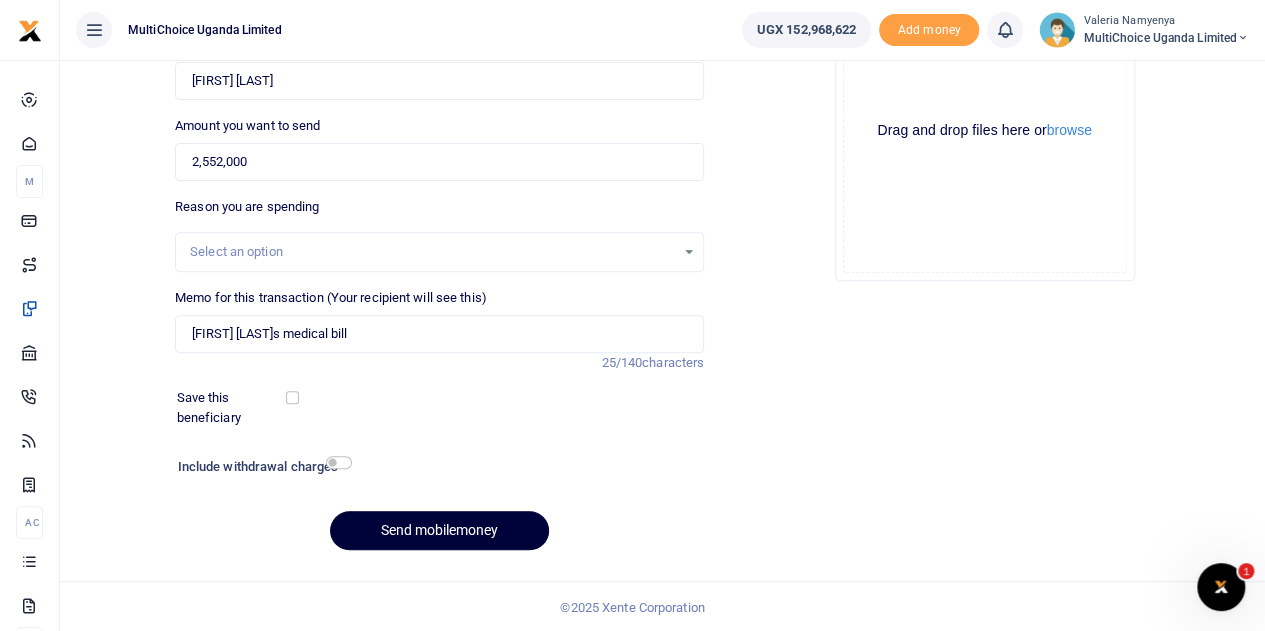 click on "Send mobilemoney" at bounding box center [439, 530] 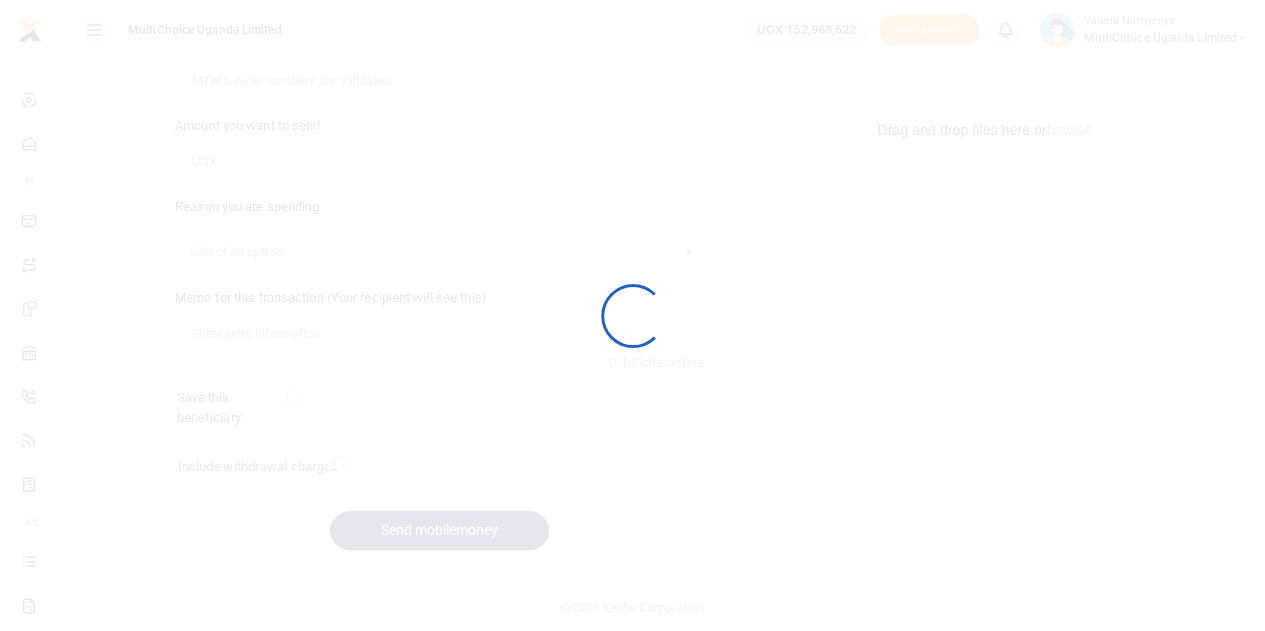 scroll, scrollTop: 252, scrollLeft: 0, axis: vertical 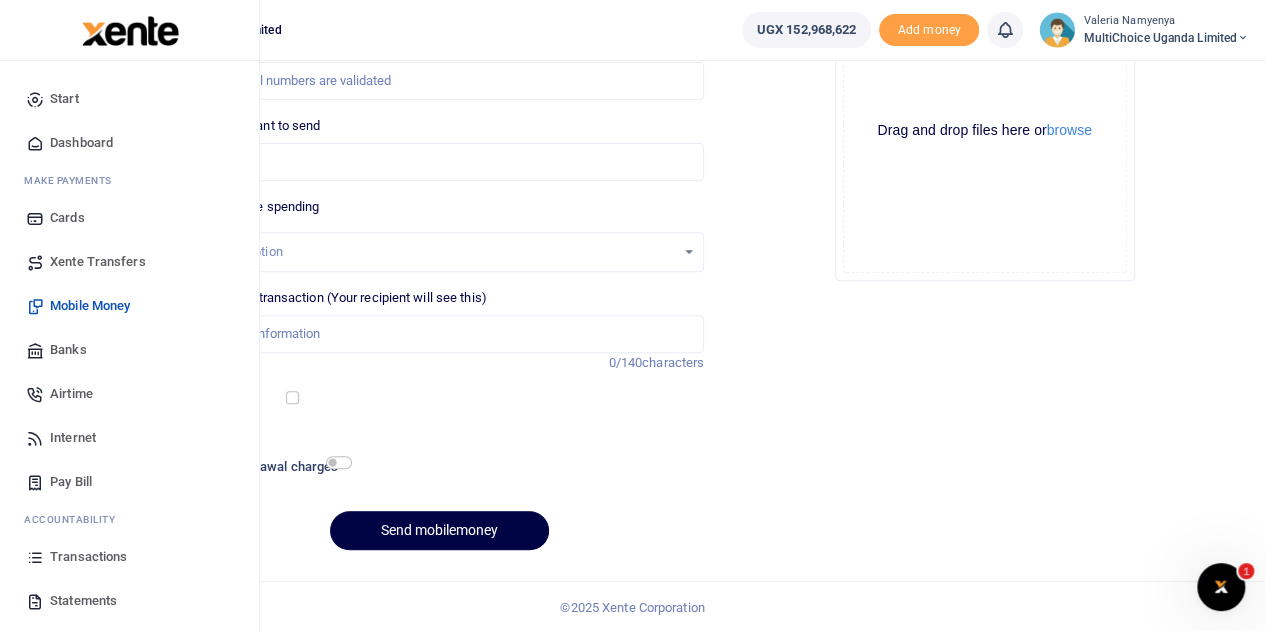 click on "Transactions" at bounding box center [88, 557] 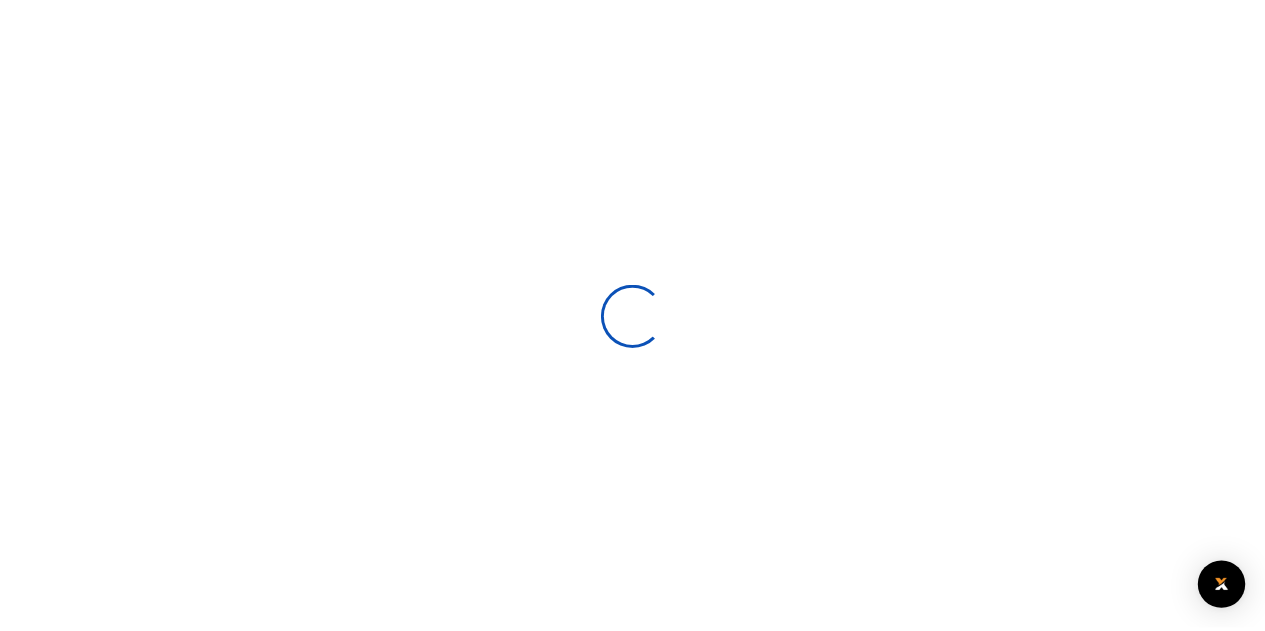 scroll, scrollTop: 0, scrollLeft: 0, axis: both 